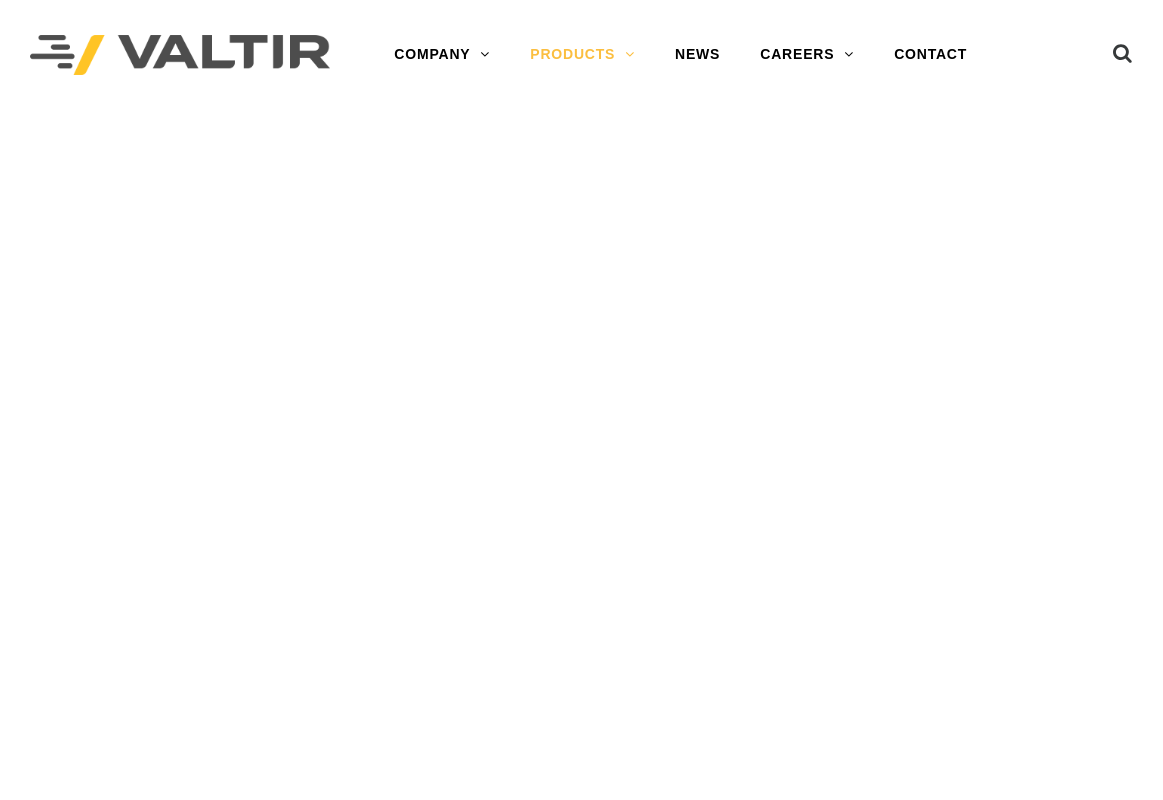 scroll, scrollTop: 0, scrollLeft: 0, axis: both 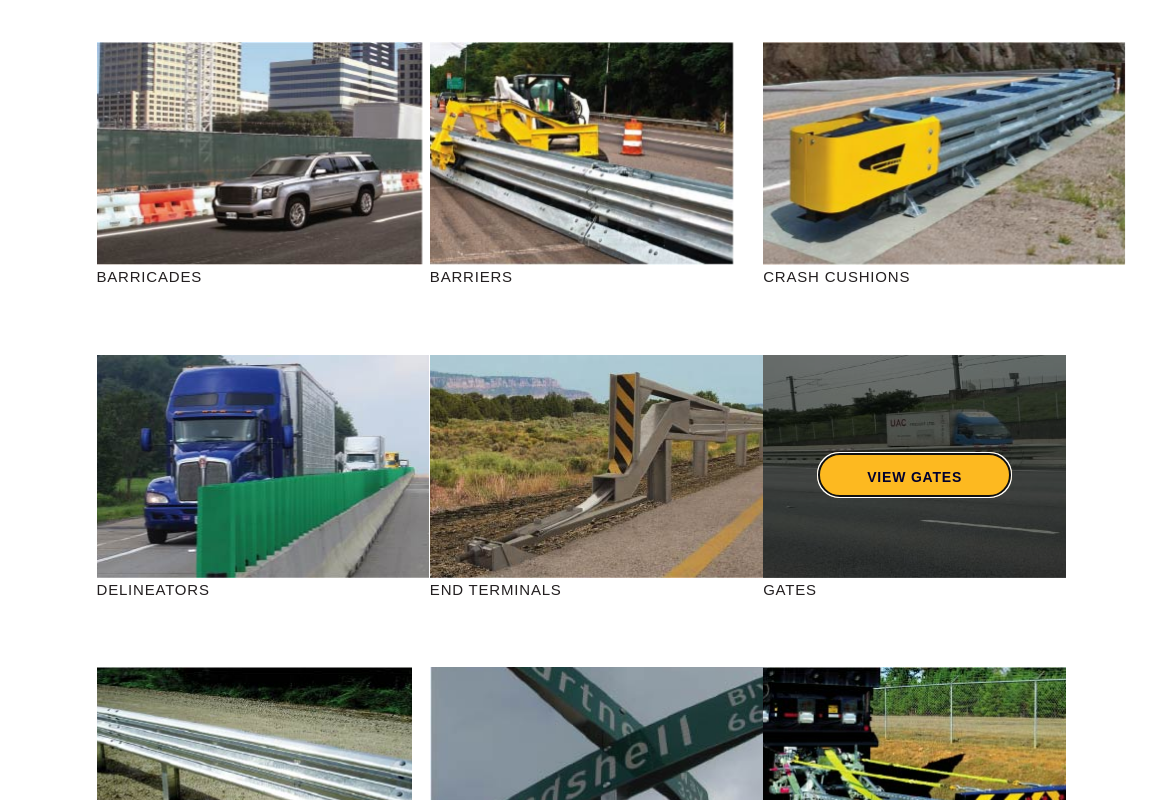 click on "VIEW GATES" at bounding box center (914, 475) 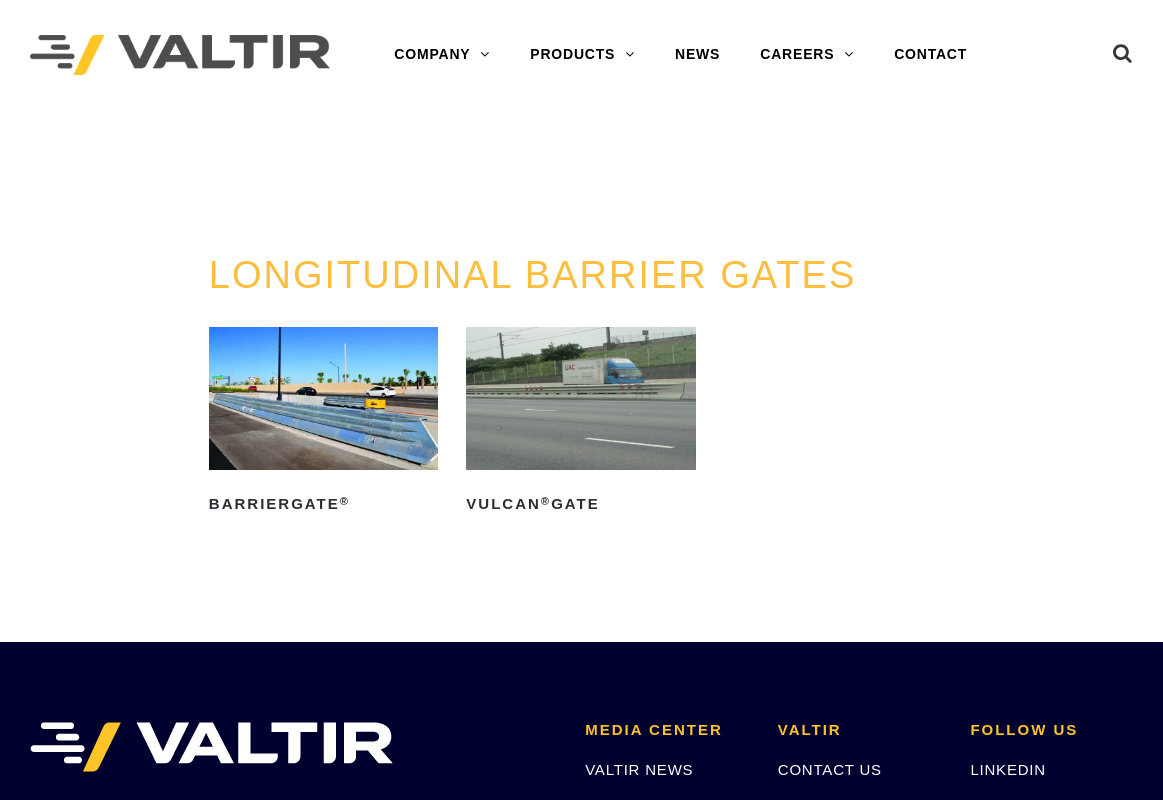 scroll, scrollTop: 0, scrollLeft: 0, axis: both 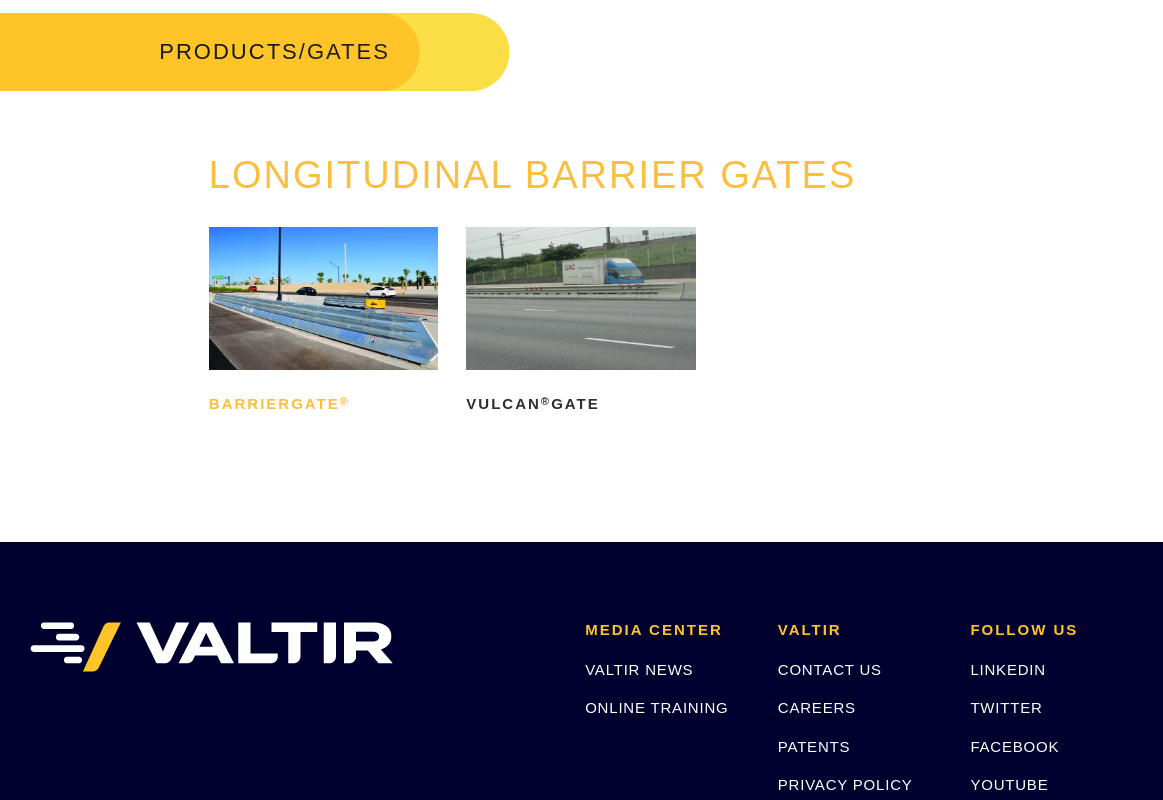 click on "BarrierGate ®" at bounding box center [323, 404] 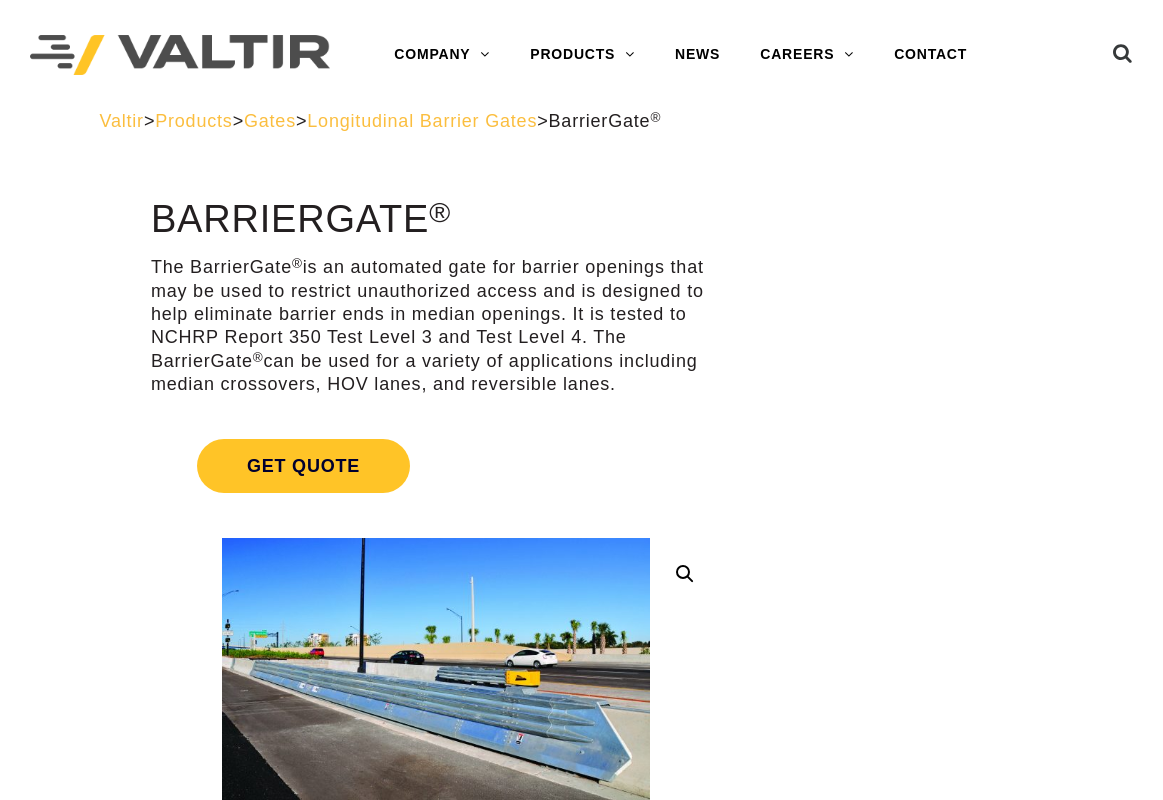 scroll, scrollTop: 0, scrollLeft: 0, axis: both 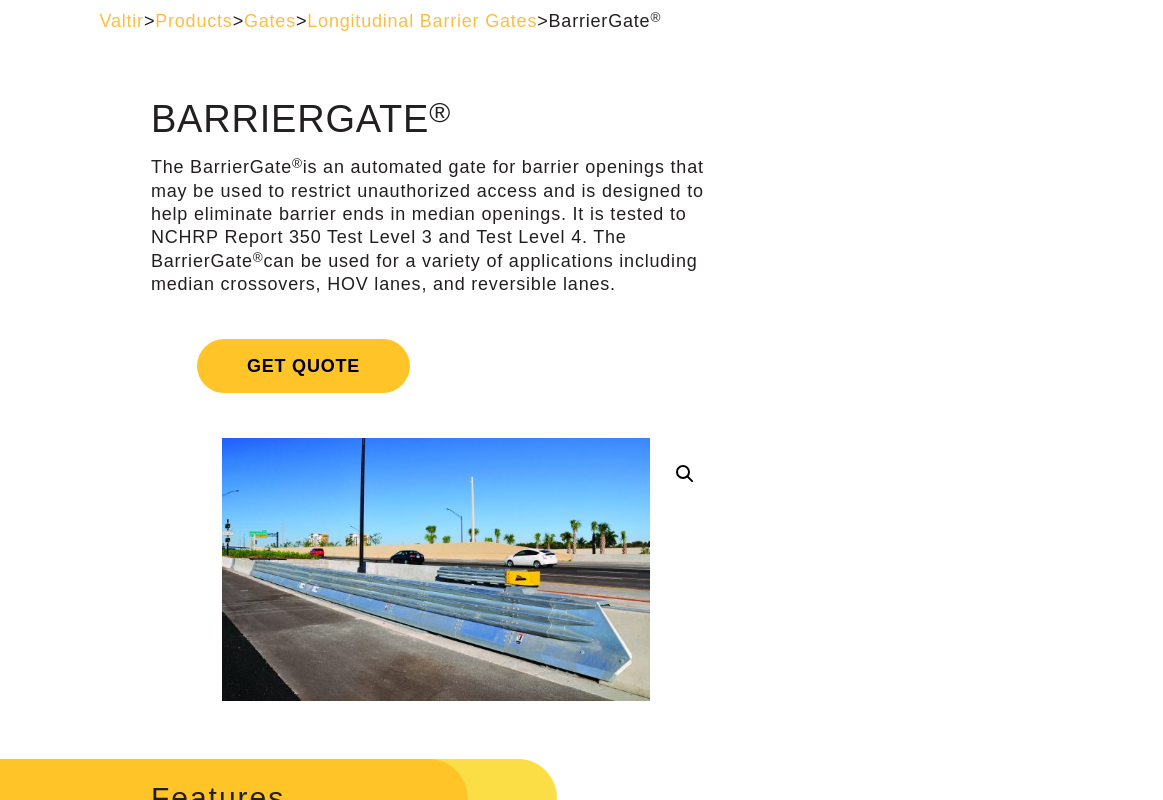 drag, startPoint x: 744, startPoint y: 302, endPoint x: 734, endPoint y: 303, distance: 10.049875 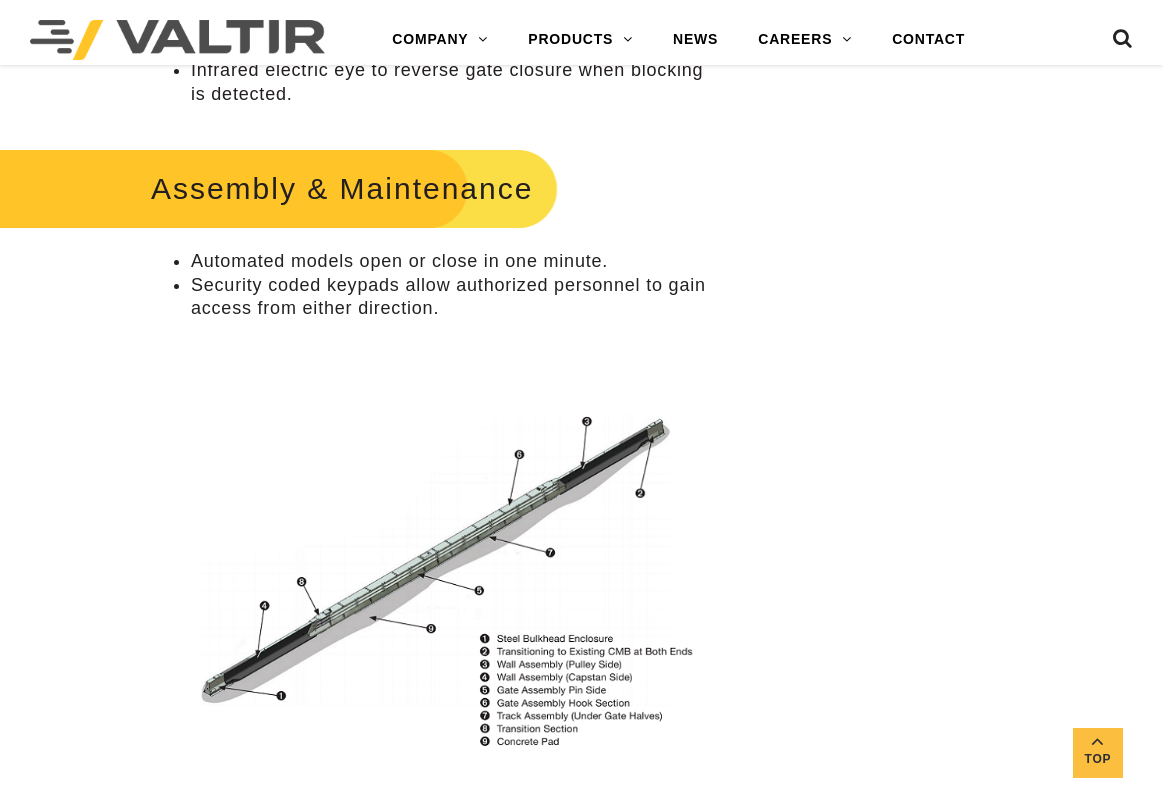 scroll, scrollTop: 1100, scrollLeft: 0, axis: vertical 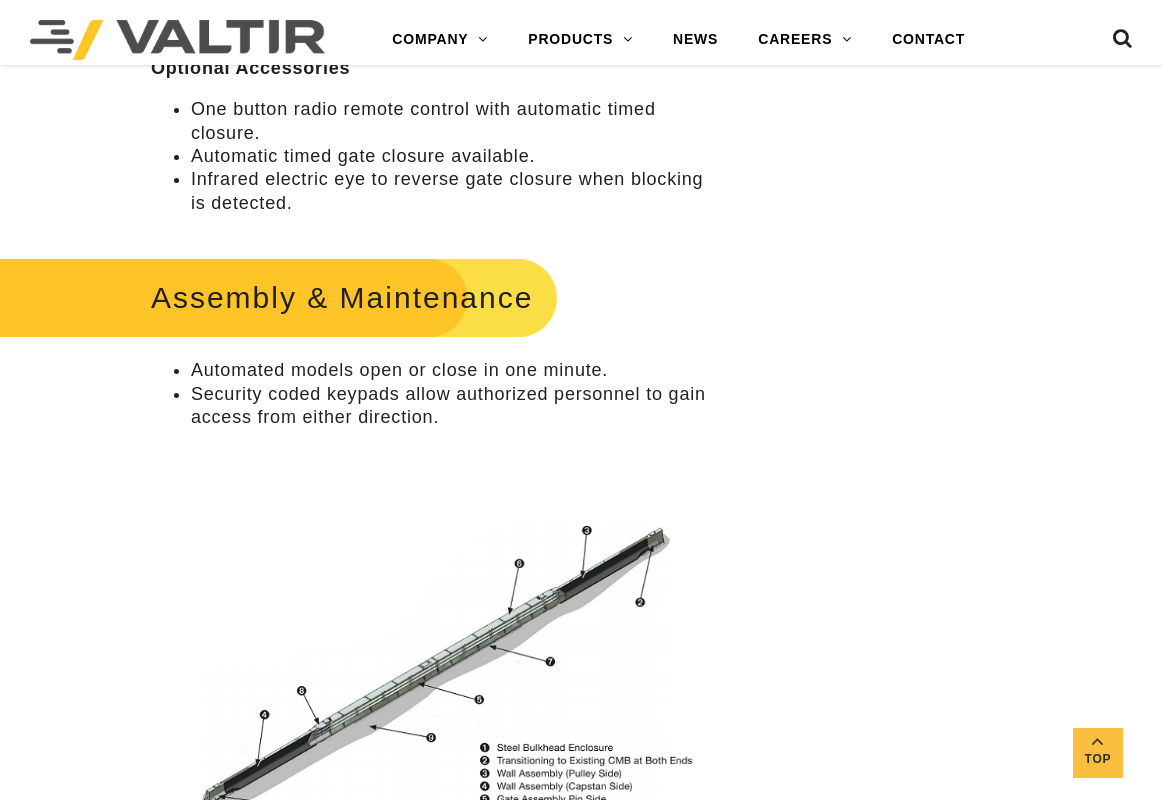 click on "**********" at bounding box center (581, 1204) 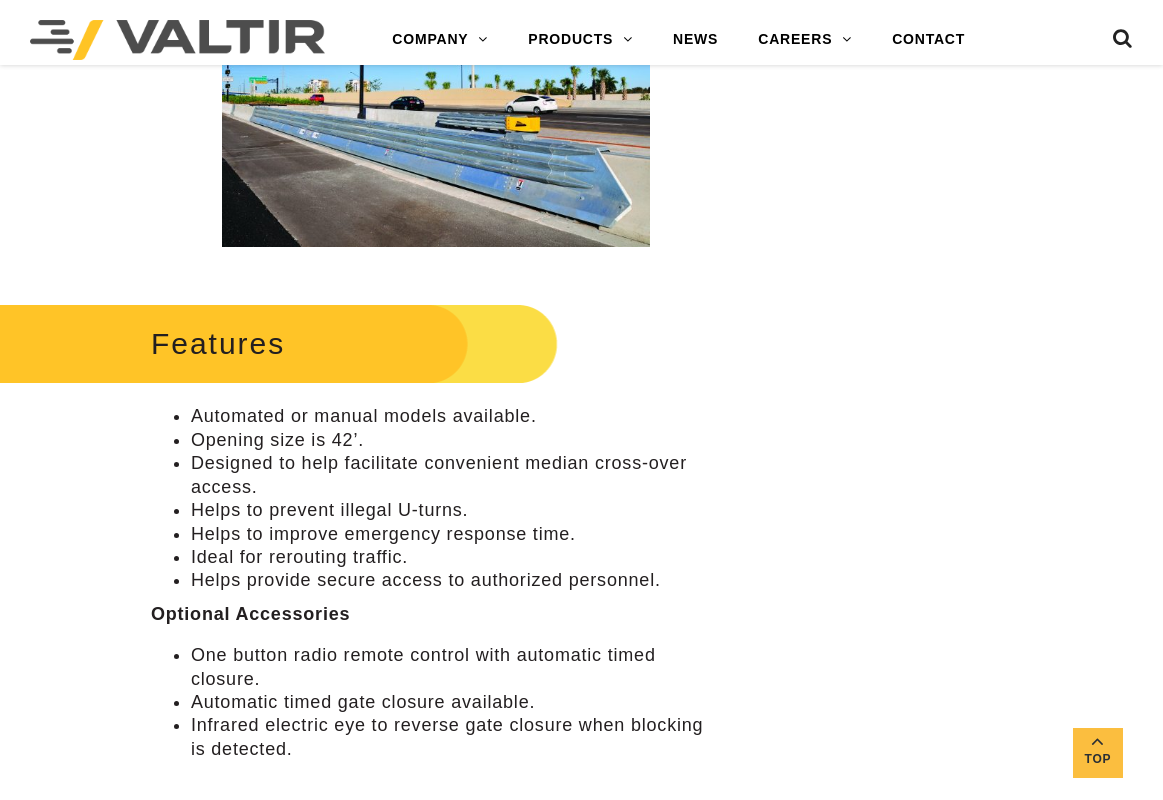 scroll, scrollTop: 600, scrollLeft: 0, axis: vertical 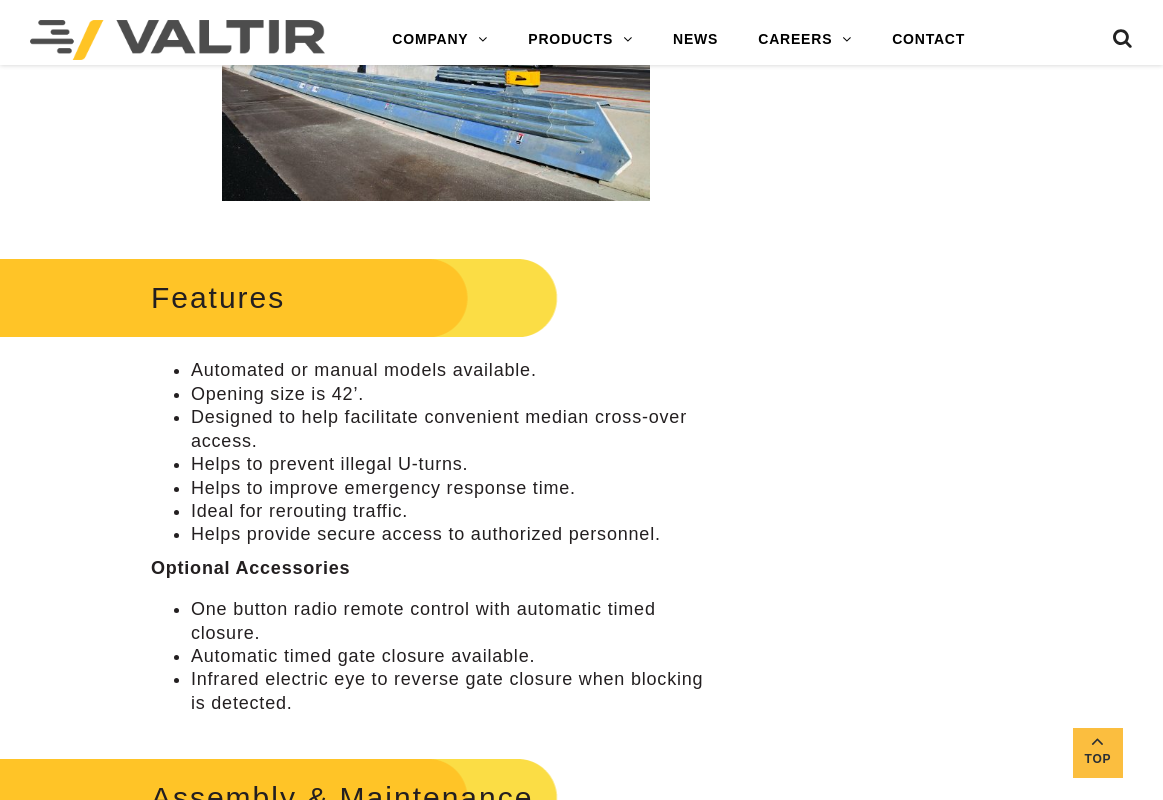 click on "**********" at bounding box center (581, 1704) 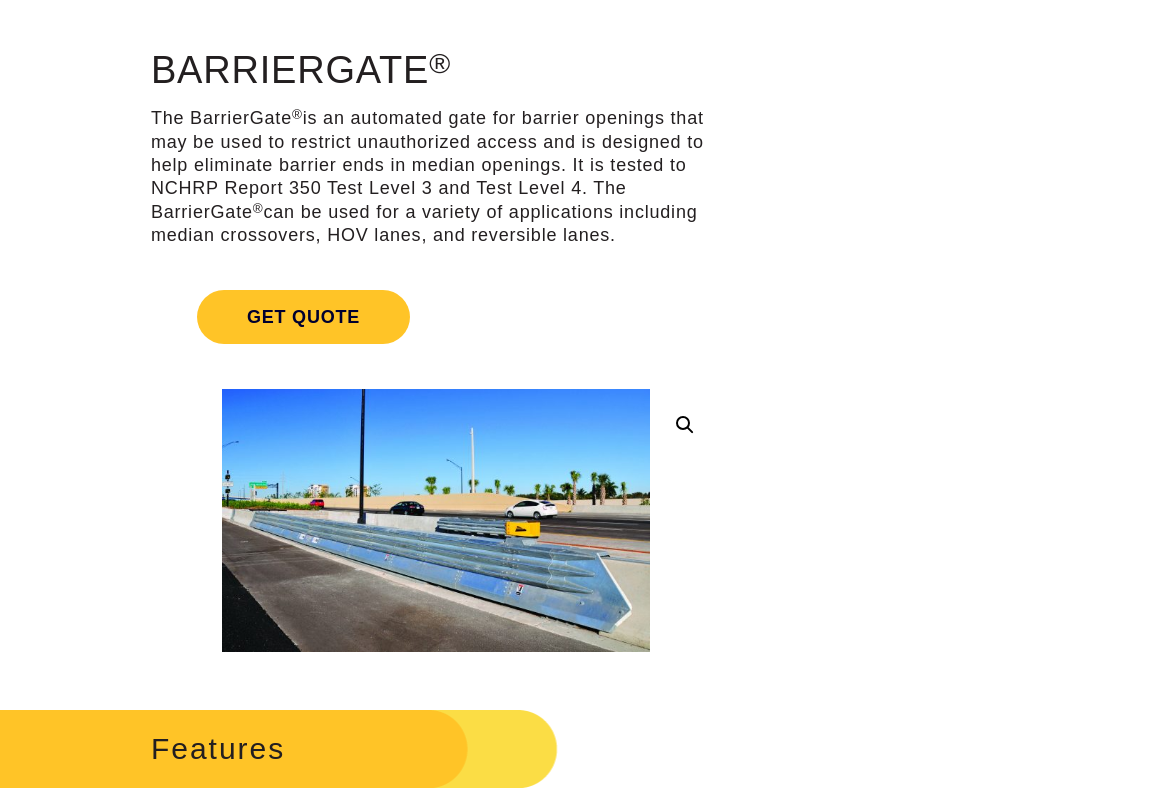 scroll, scrollTop: 0, scrollLeft: 0, axis: both 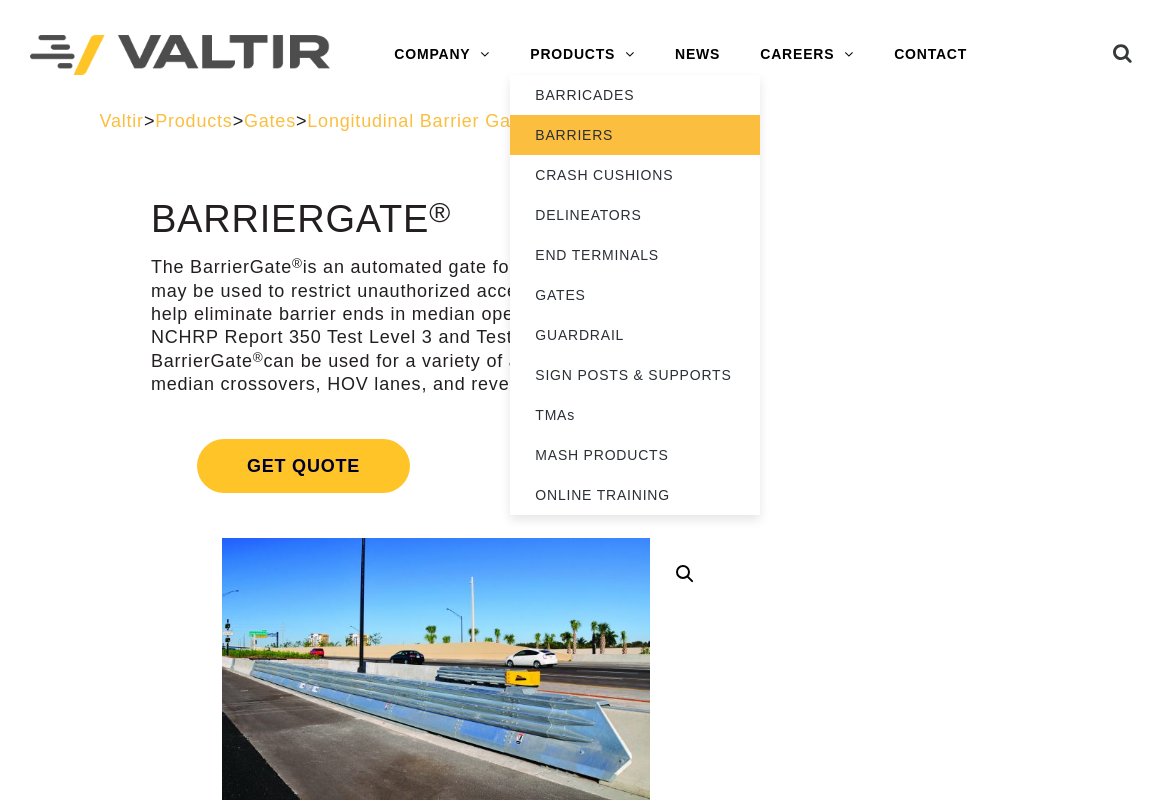 click on "BARRIERS" at bounding box center [635, 135] 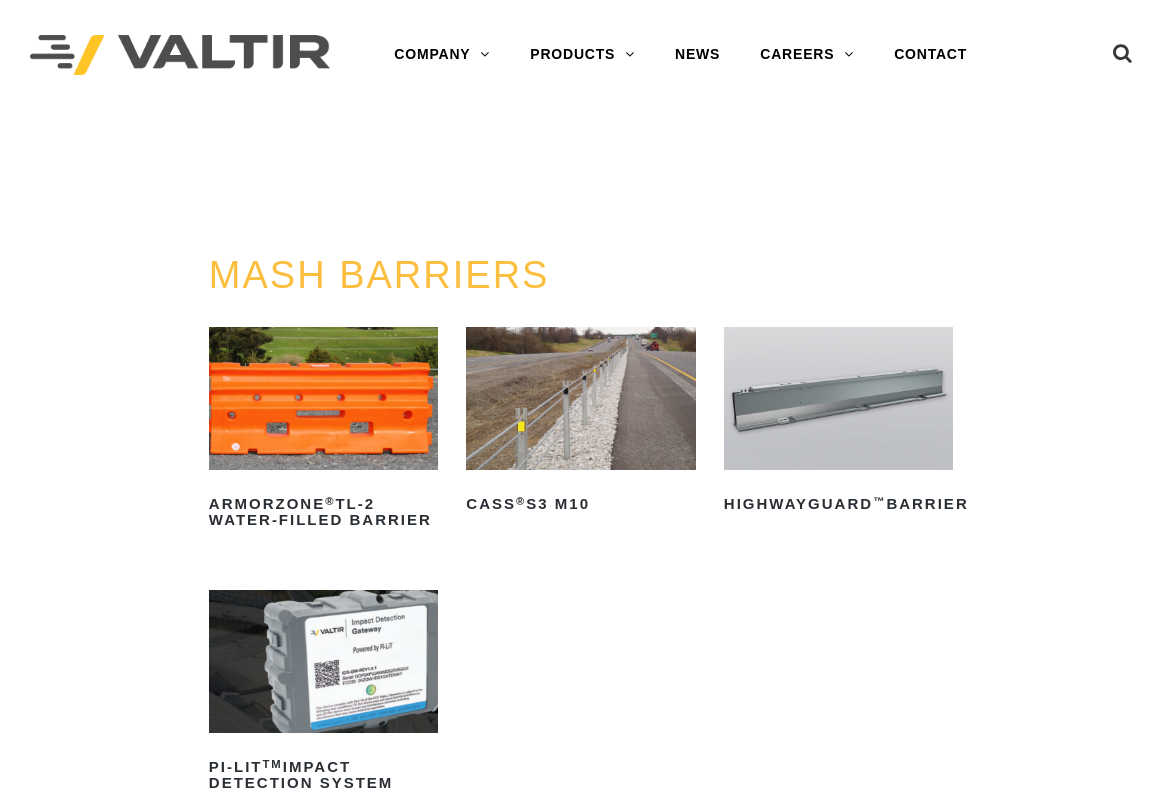 scroll, scrollTop: 0, scrollLeft: 0, axis: both 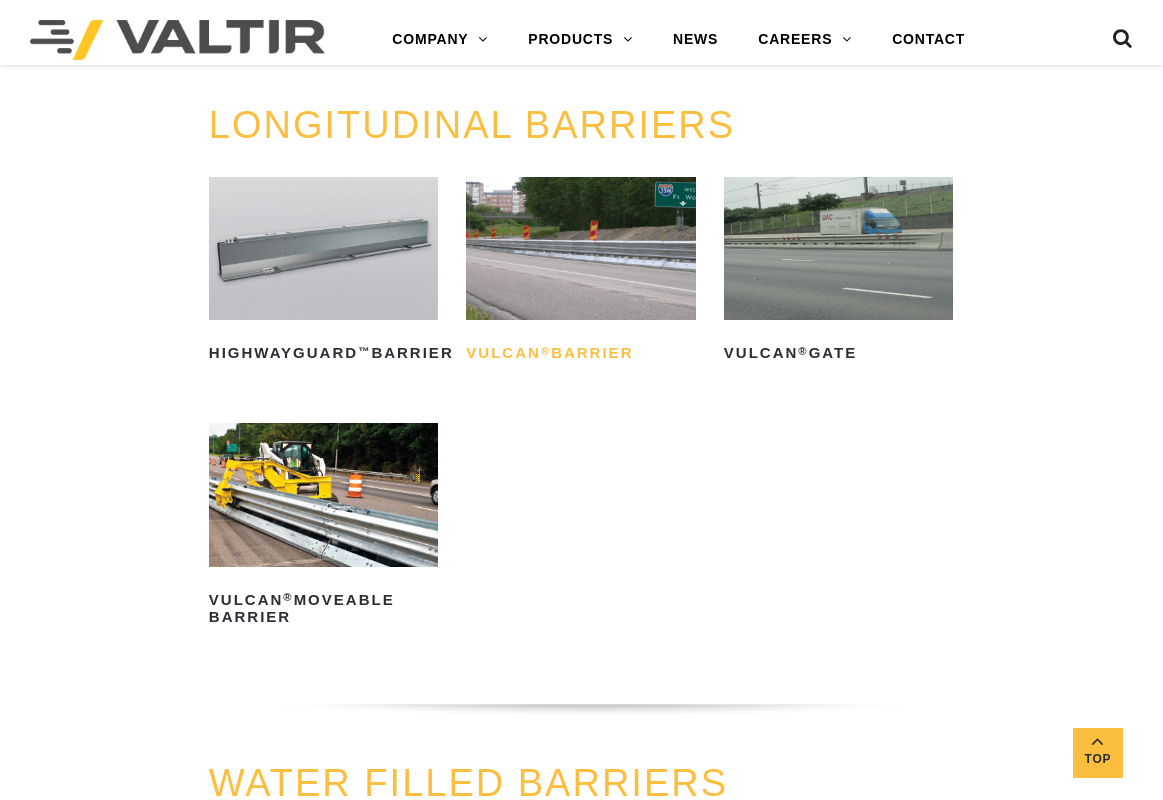 click on "Vulcan ®  Barrier" at bounding box center (580, 354) 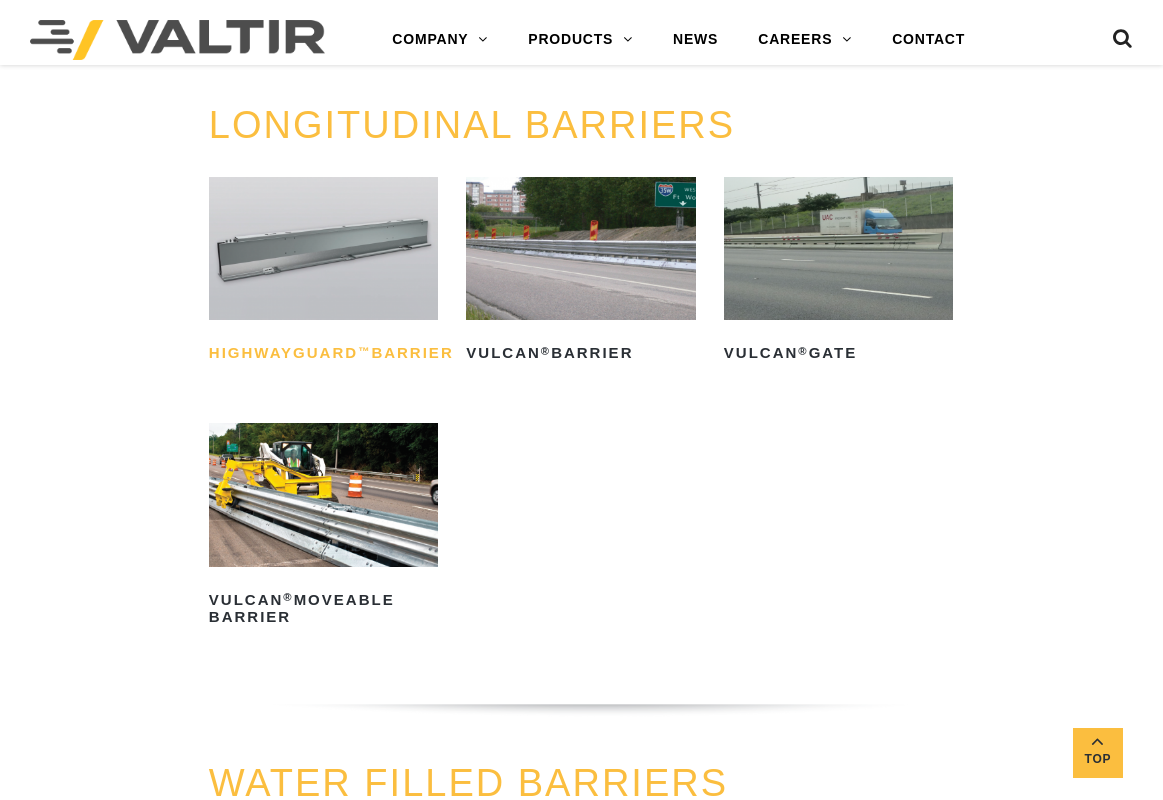 click on "HighwayGuard ™  Barrier" at bounding box center [323, 354] 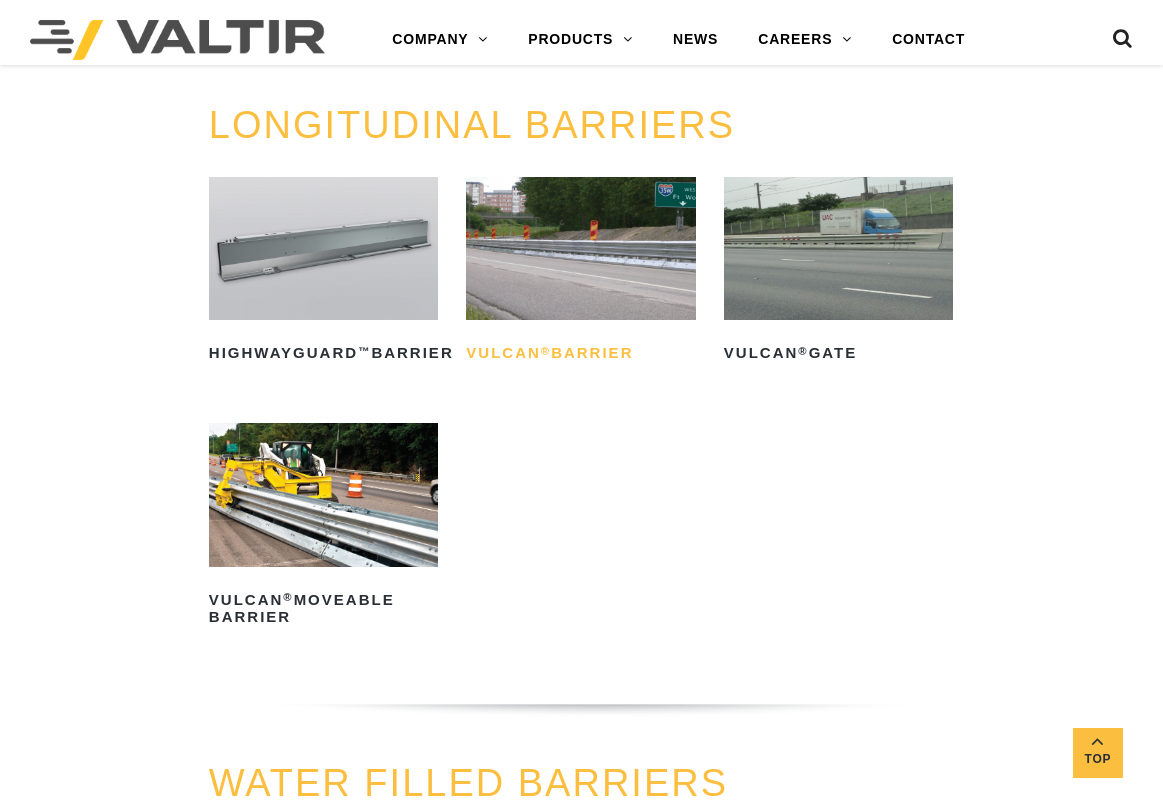 click on "Vulcan ®  Barrier" at bounding box center [580, 354] 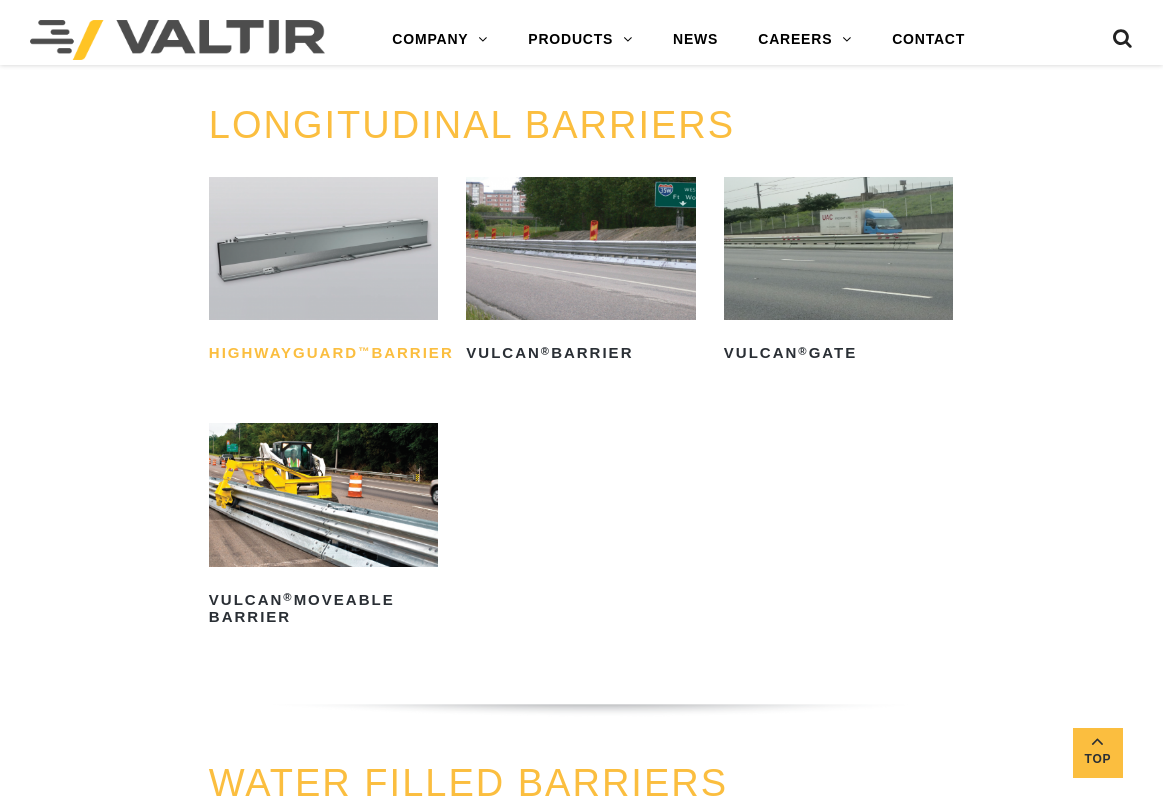click on "HighwayGuard ™  Barrier" at bounding box center [323, 354] 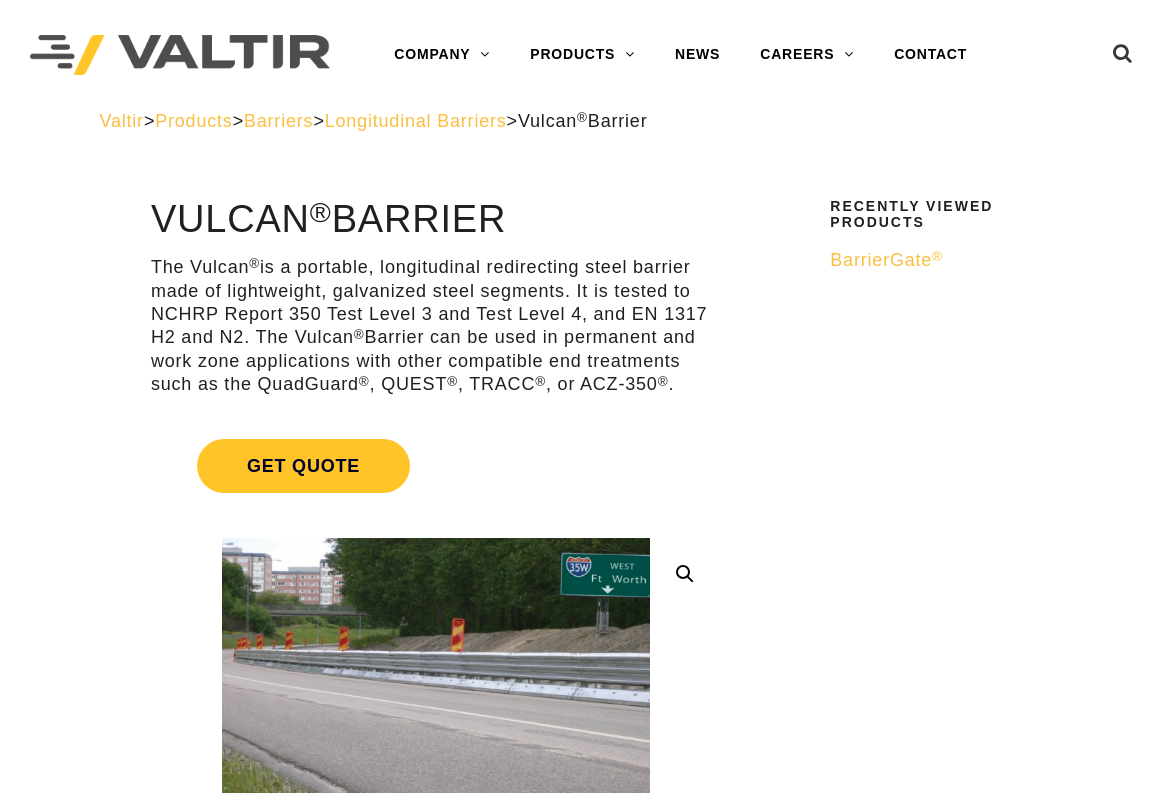 scroll, scrollTop: 0, scrollLeft: 0, axis: both 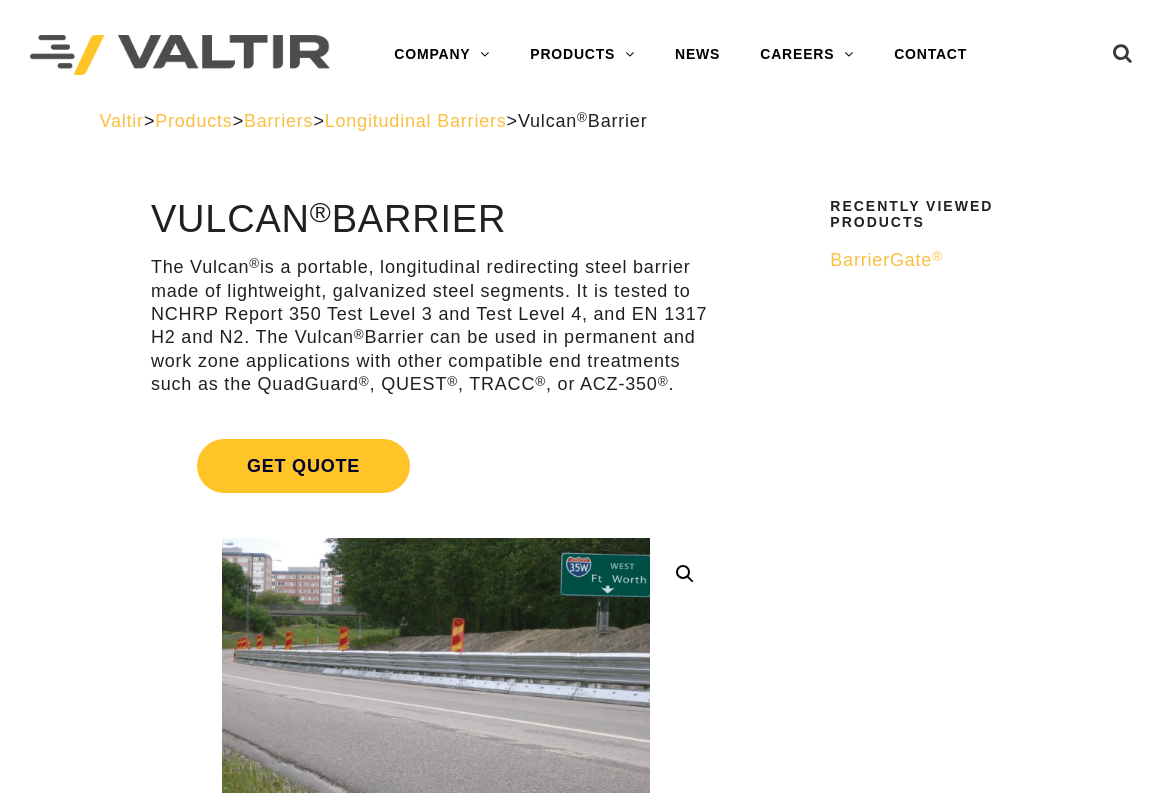click on "**********" at bounding box center [581, 1884] 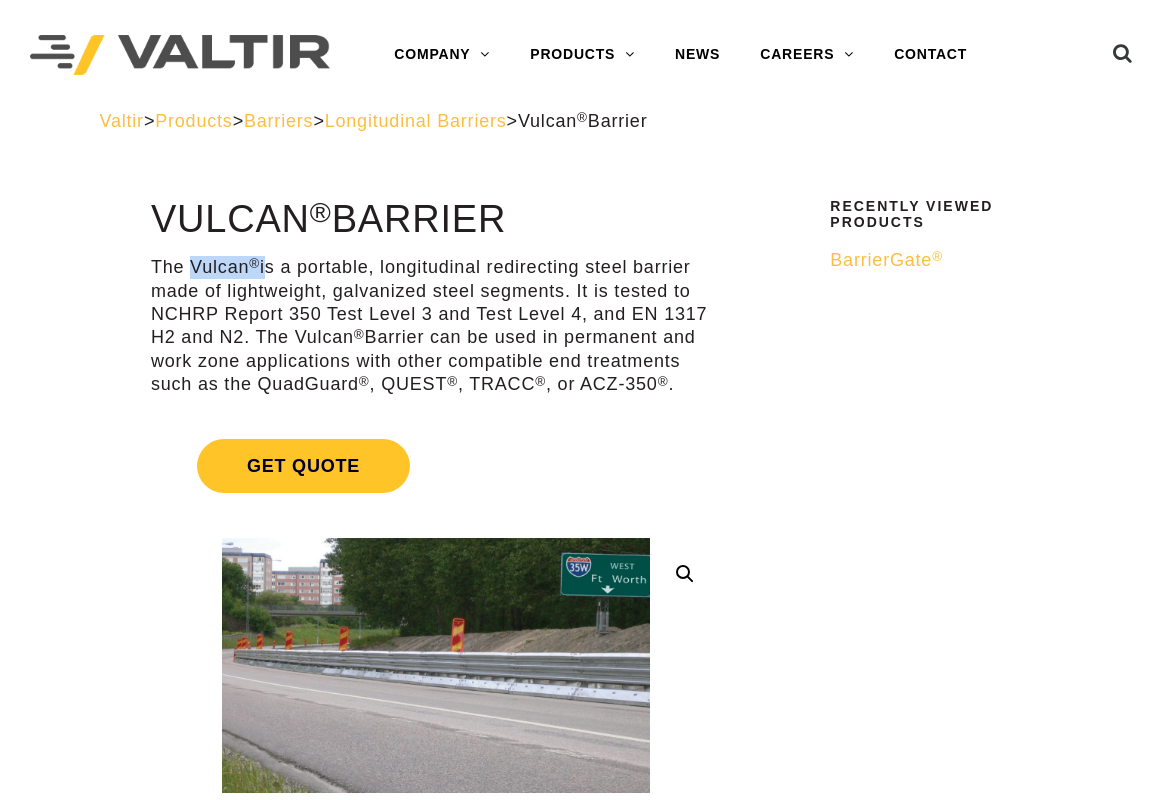 drag, startPoint x: 191, startPoint y: 263, endPoint x: 265, endPoint y: 265, distance: 74.02702 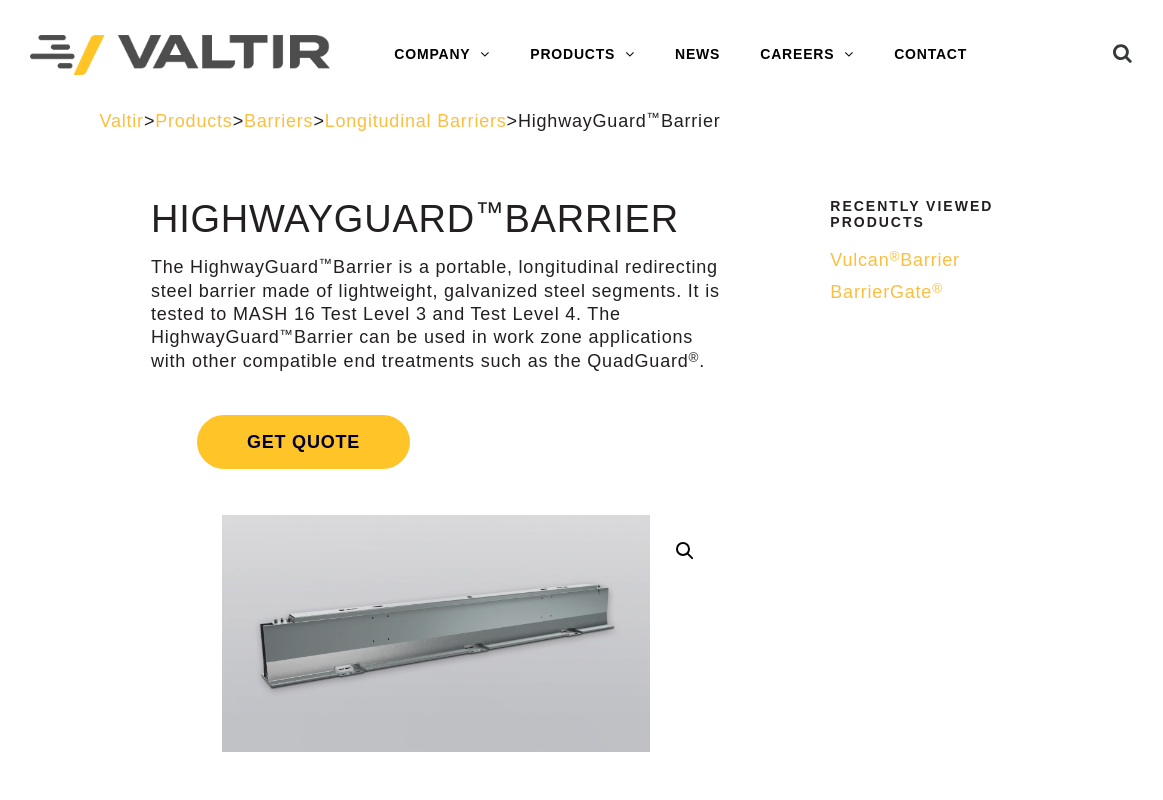 scroll, scrollTop: 0, scrollLeft: 0, axis: both 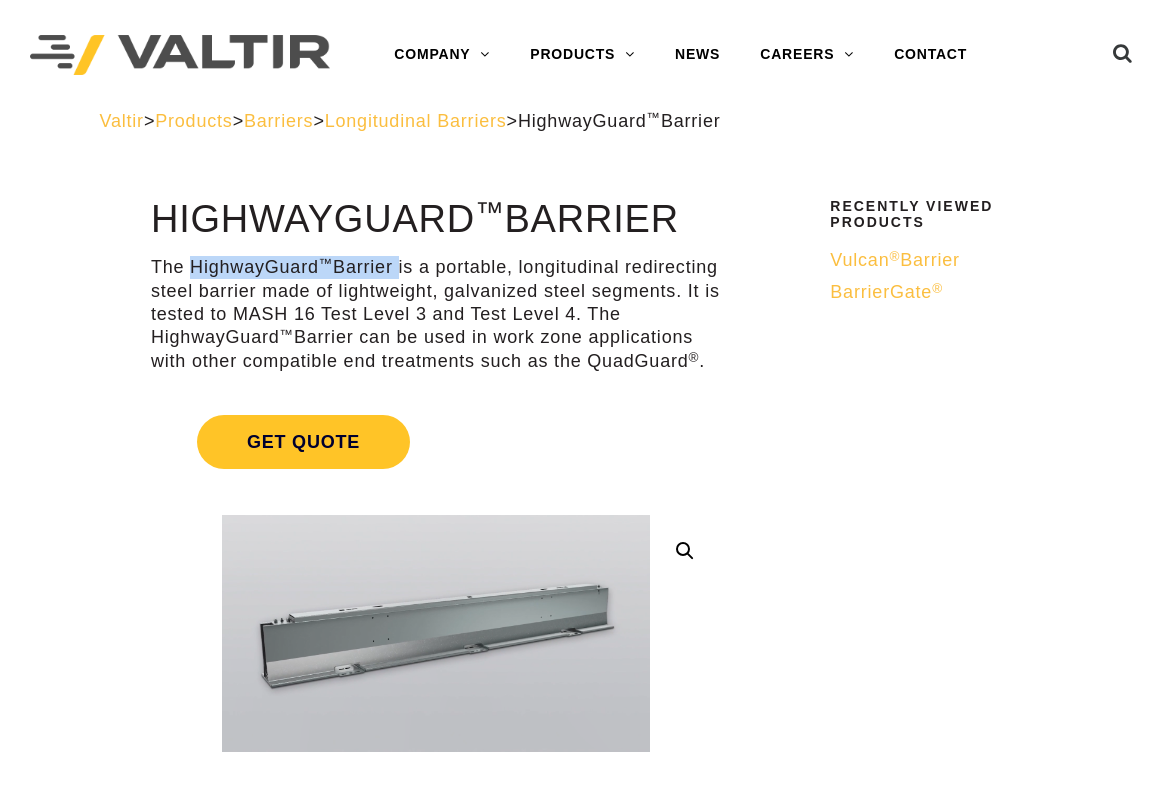 drag, startPoint x: 195, startPoint y: 265, endPoint x: 397, endPoint y: 269, distance: 202.0396 